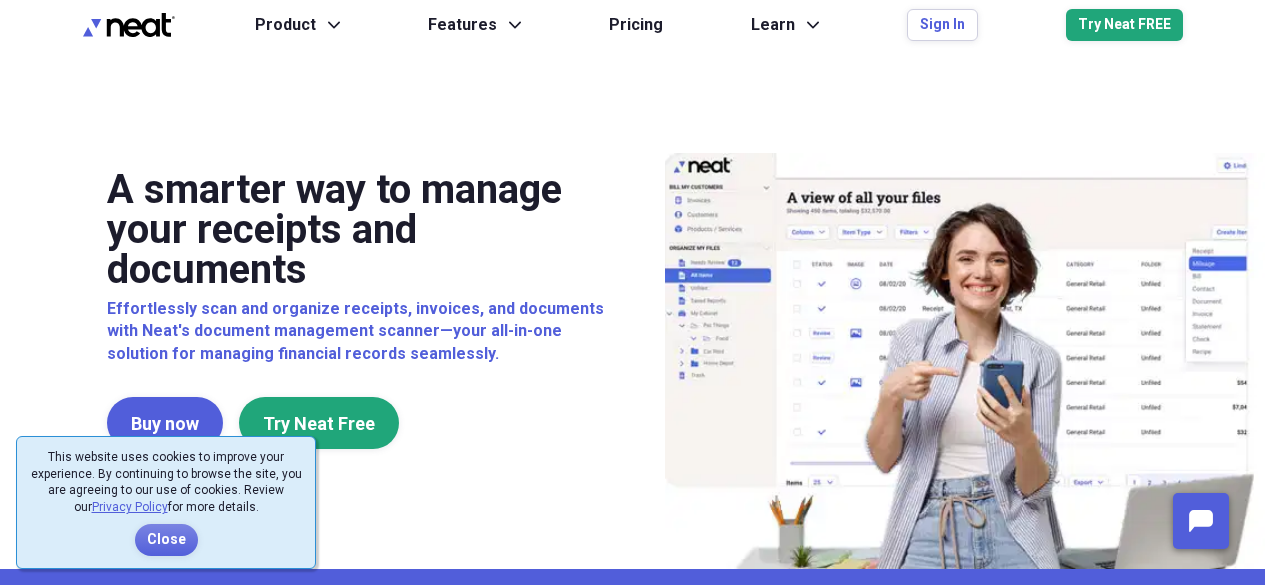 scroll, scrollTop: 0, scrollLeft: 0, axis: both 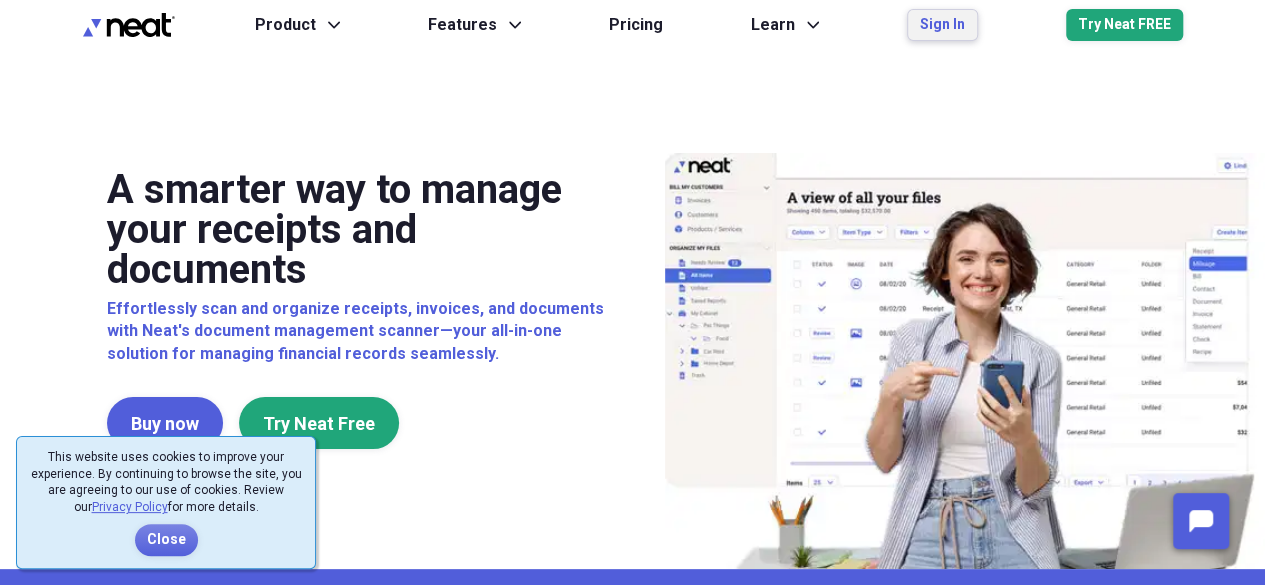 click on "Sign In" at bounding box center [942, 25] 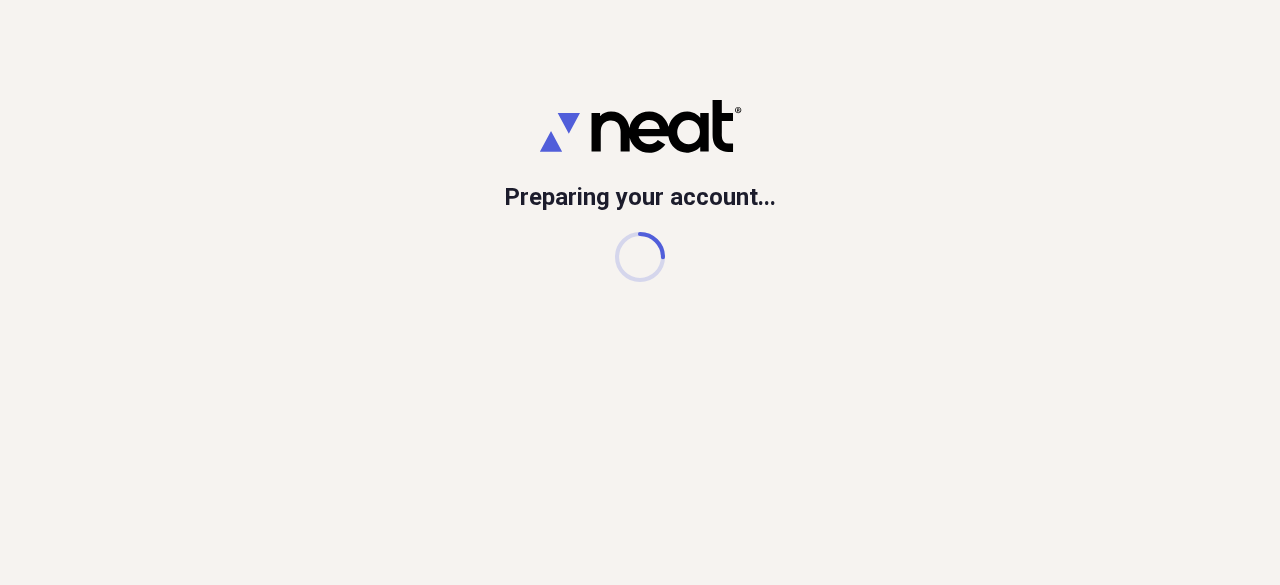scroll, scrollTop: 0, scrollLeft: 0, axis: both 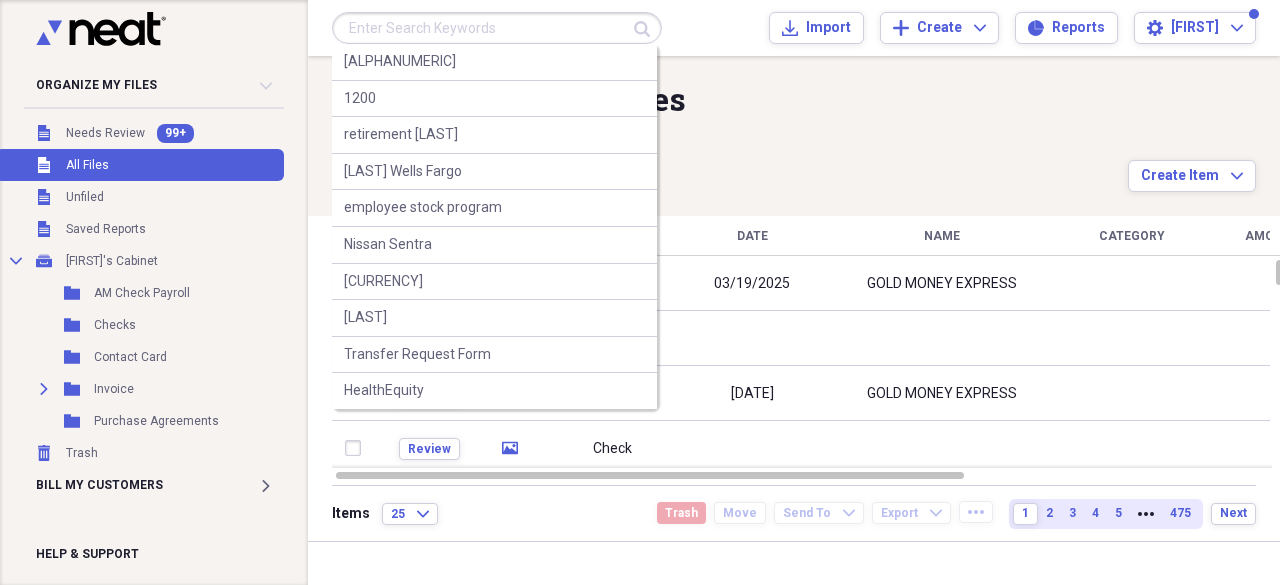 click at bounding box center [497, 28] 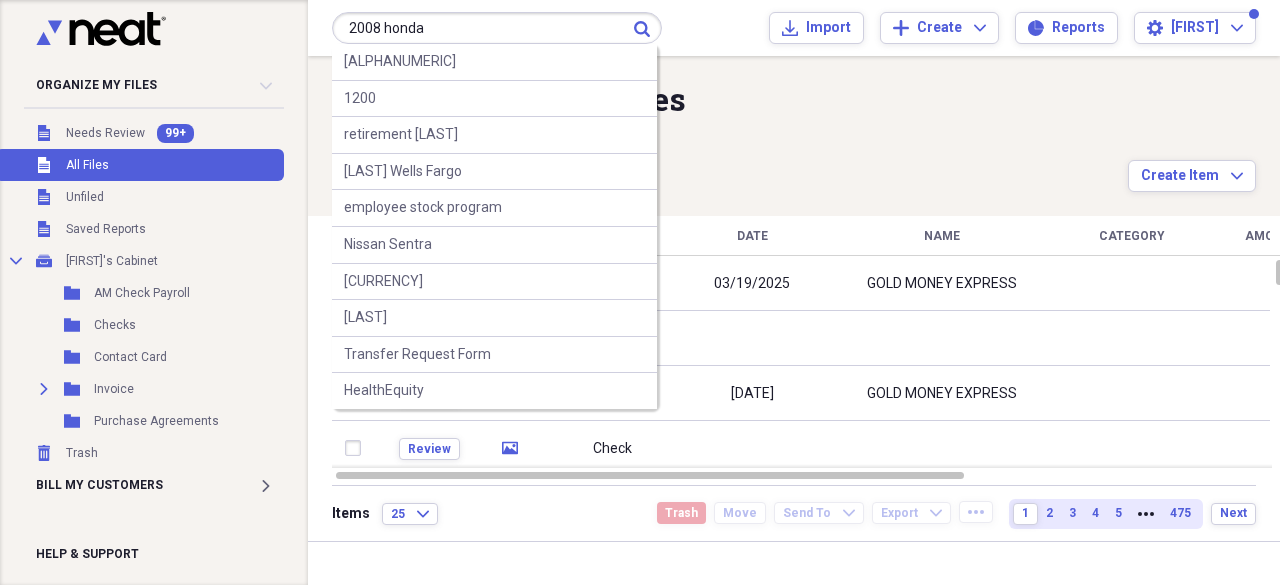 type on "2008 honda" 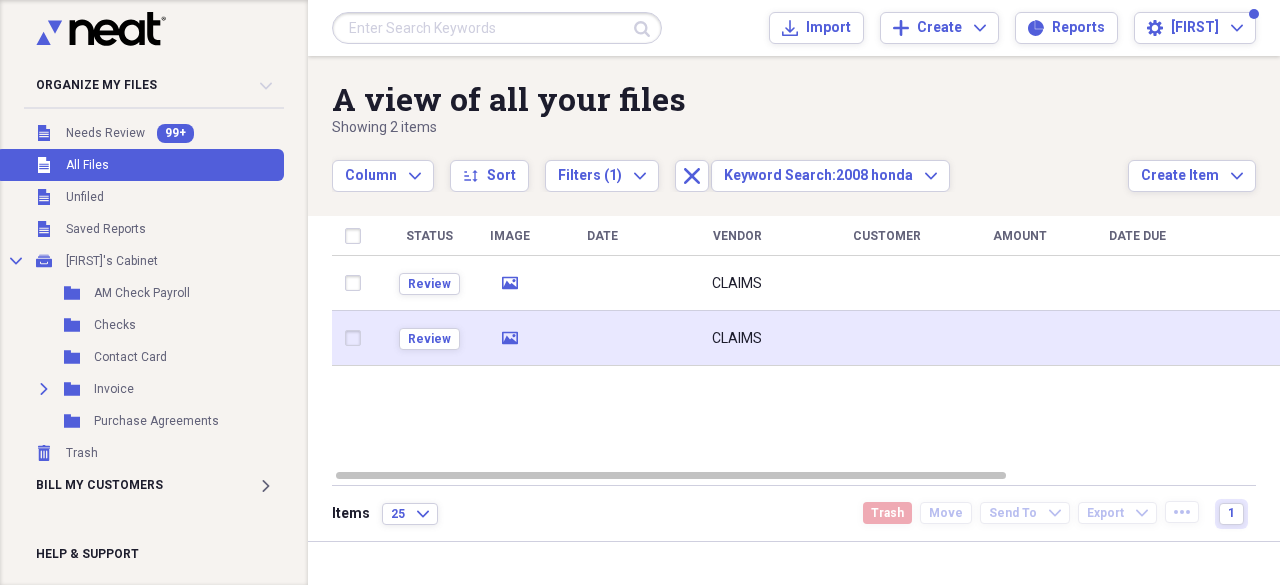click on "CLAIMS" at bounding box center (737, 339) 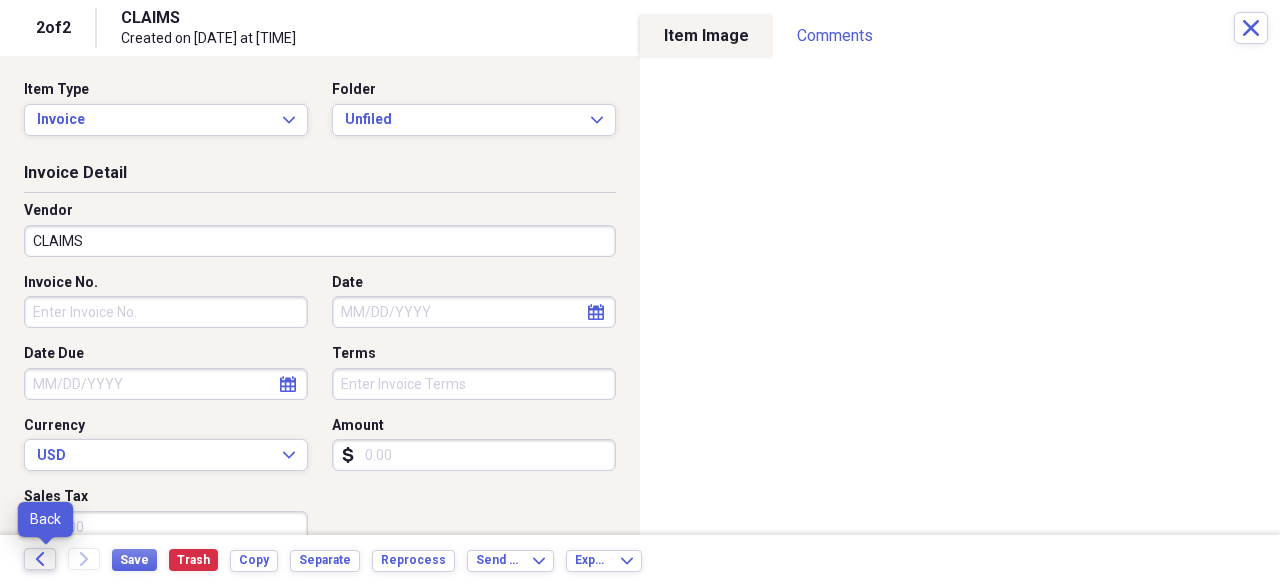 click on "Back" at bounding box center (40, 559) 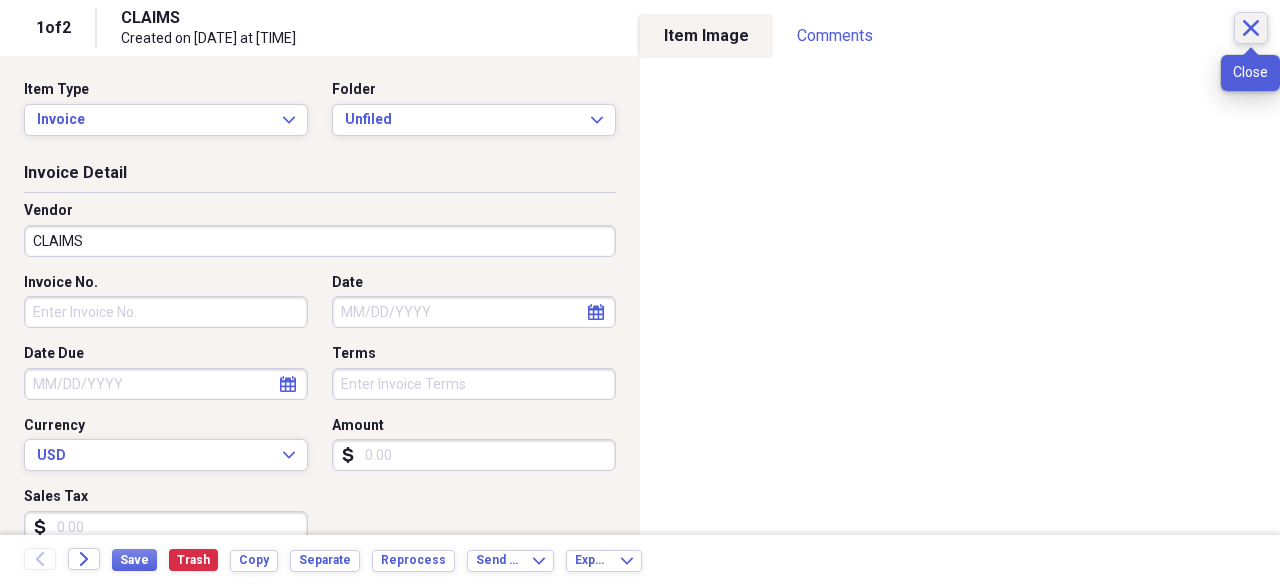 click 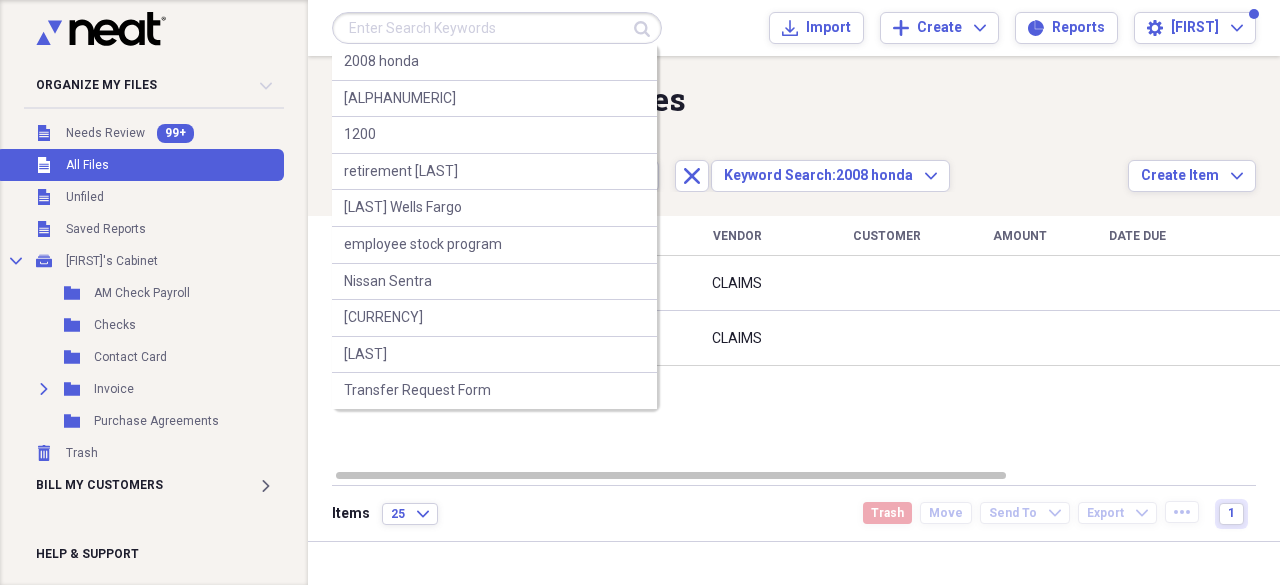 click at bounding box center (497, 28) 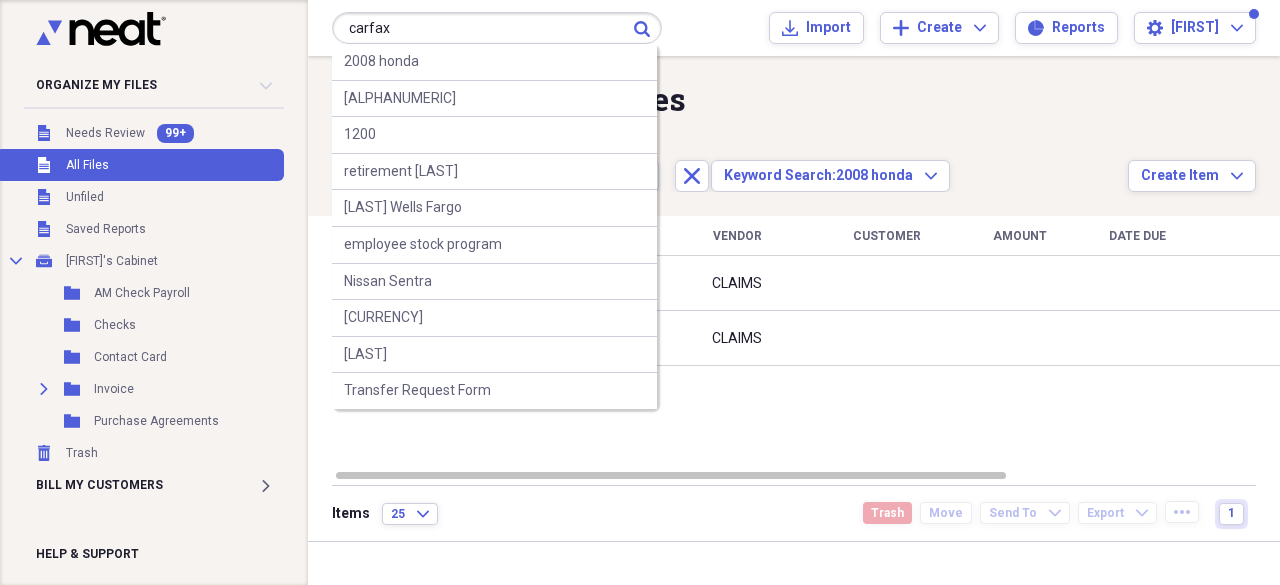 type on "carfax" 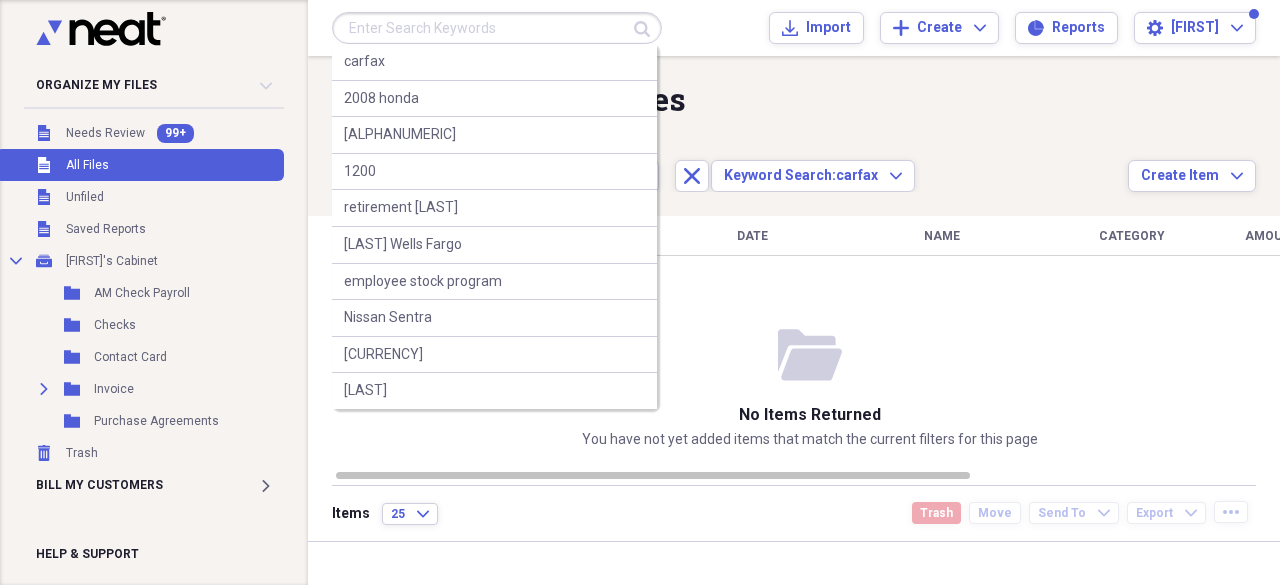 click at bounding box center [497, 28] 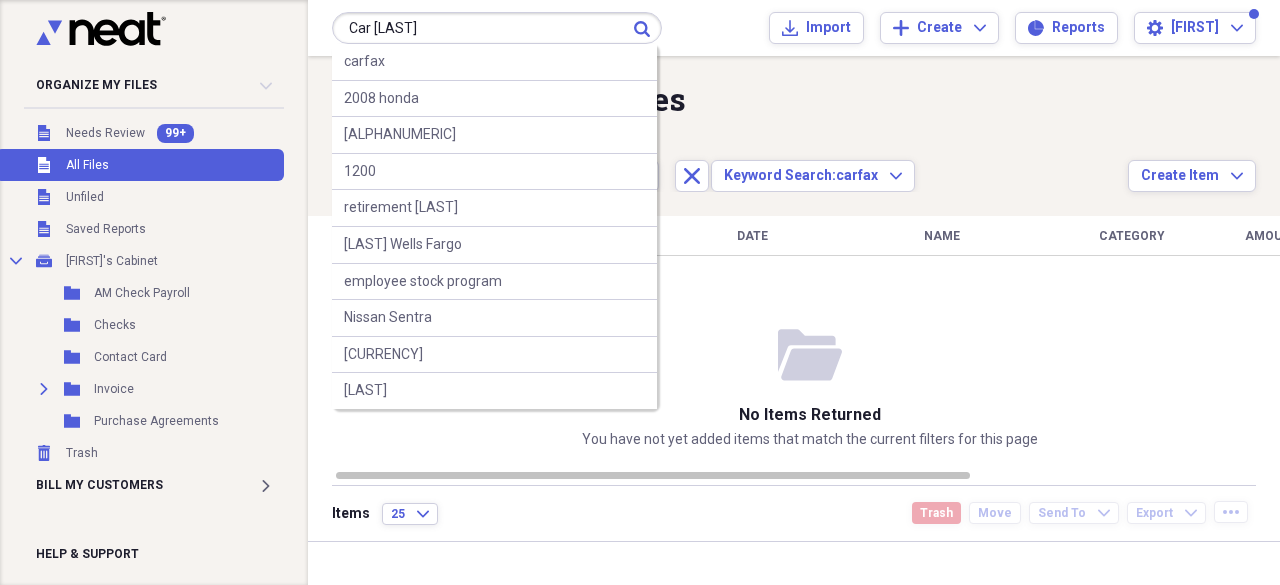type on "Car [LAST]" 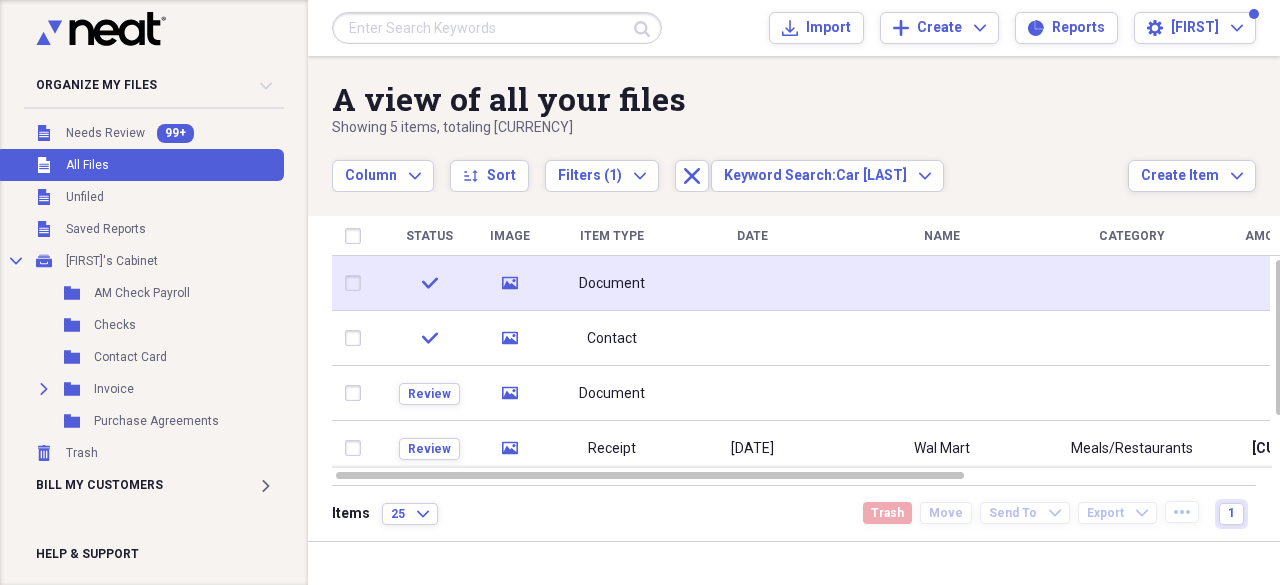 click on "Document" at bounding box center [612, 284] 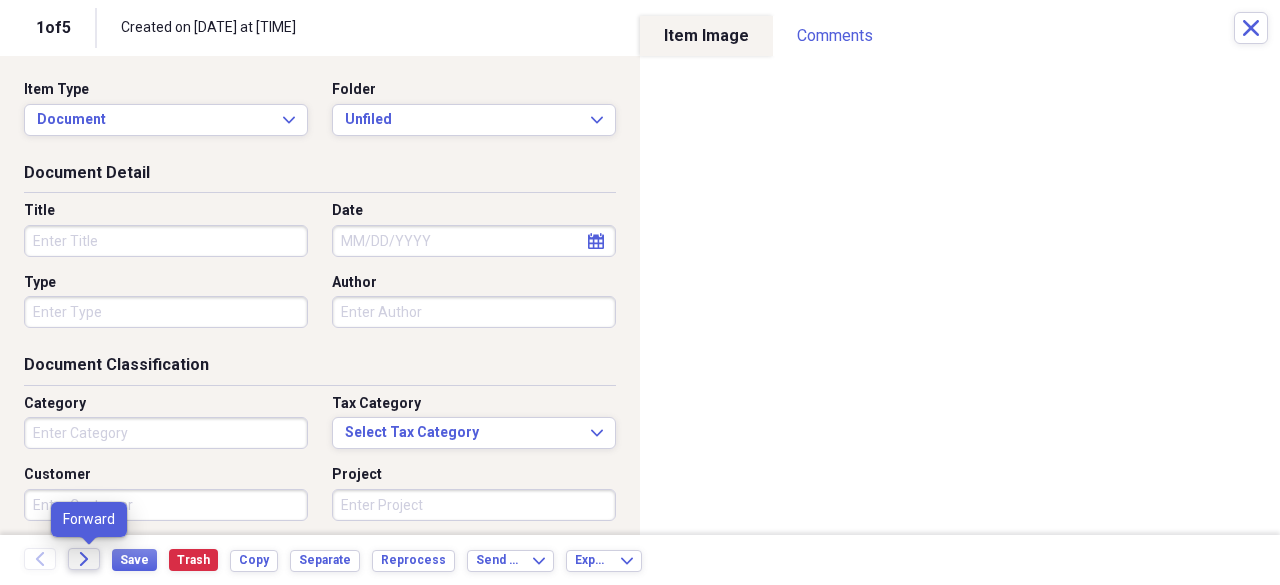 click on "Forward" 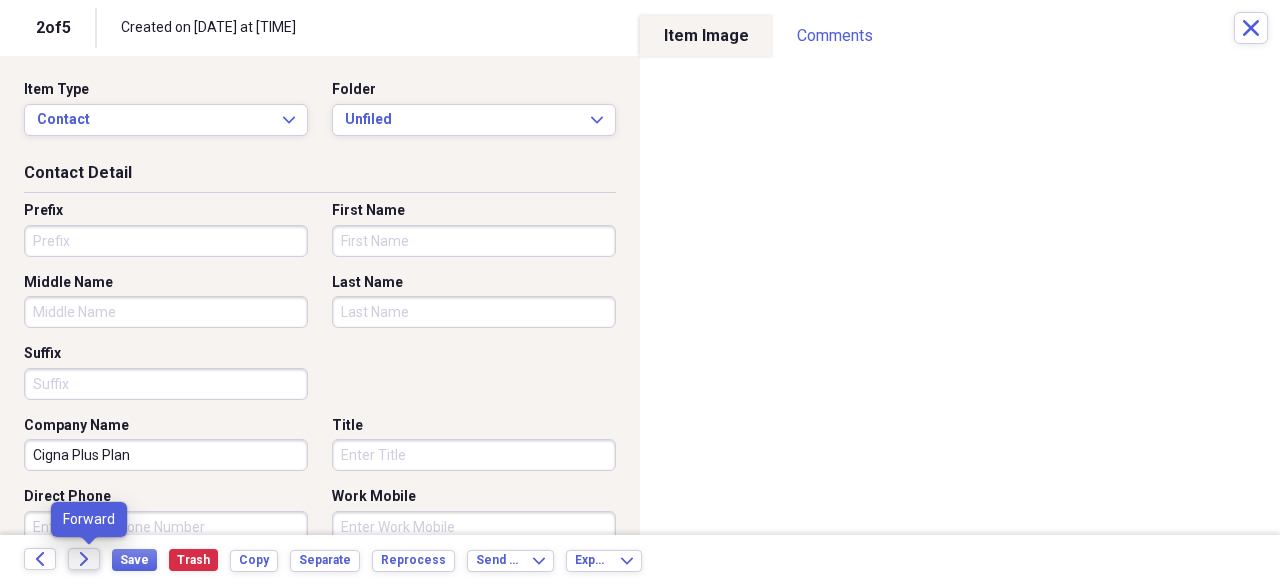 click on "Forward" 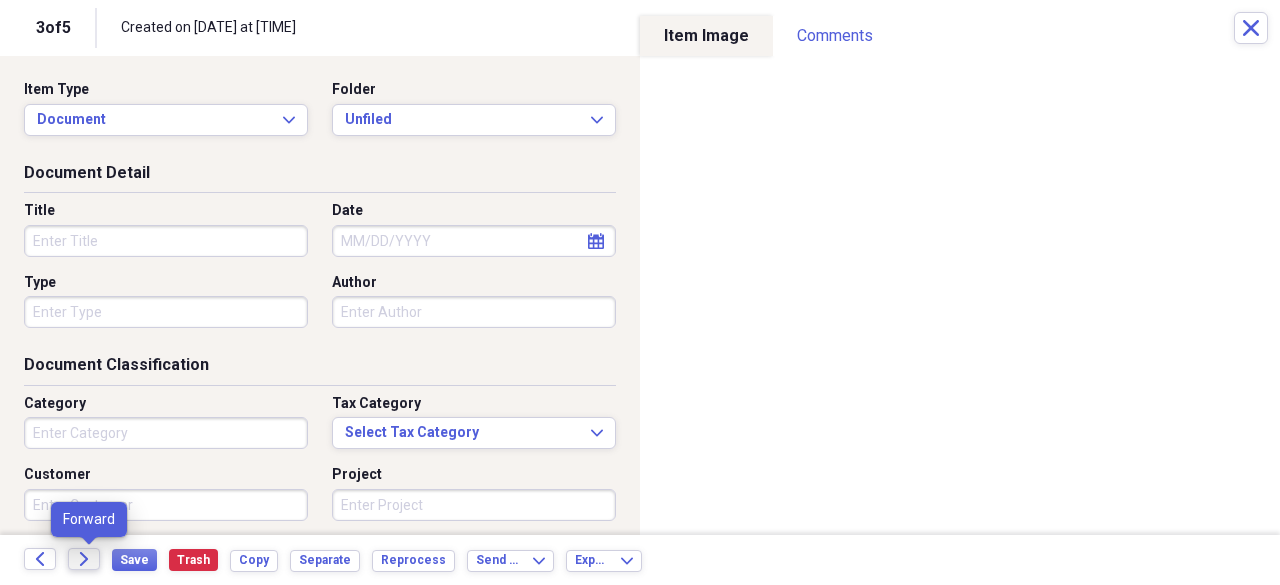 click on "Forward" 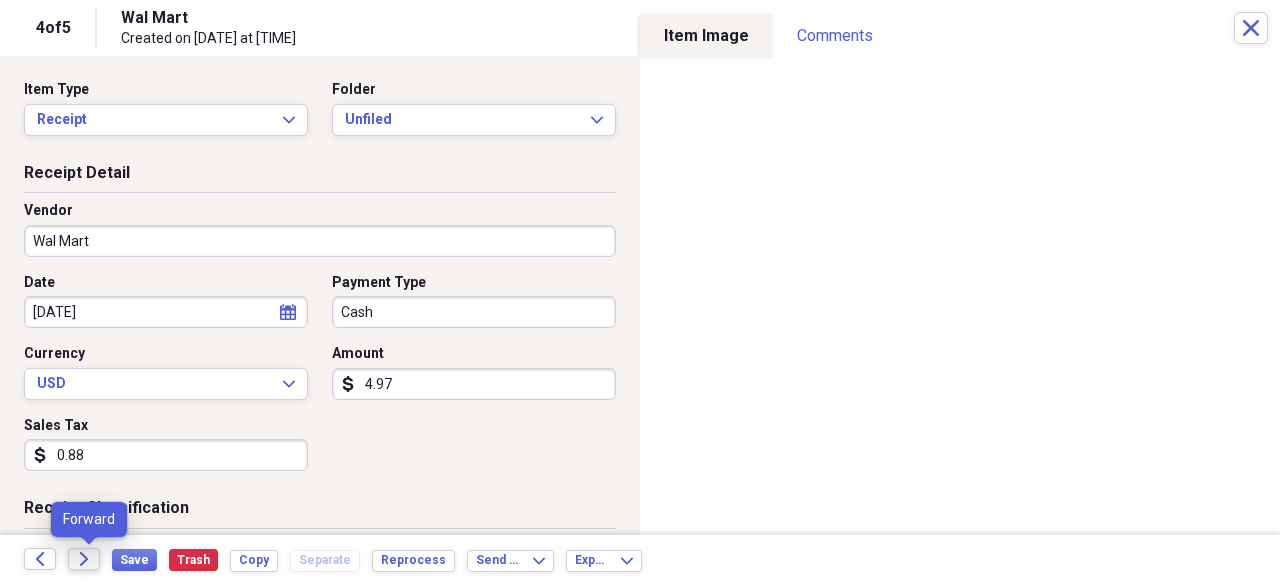click on "Forward" 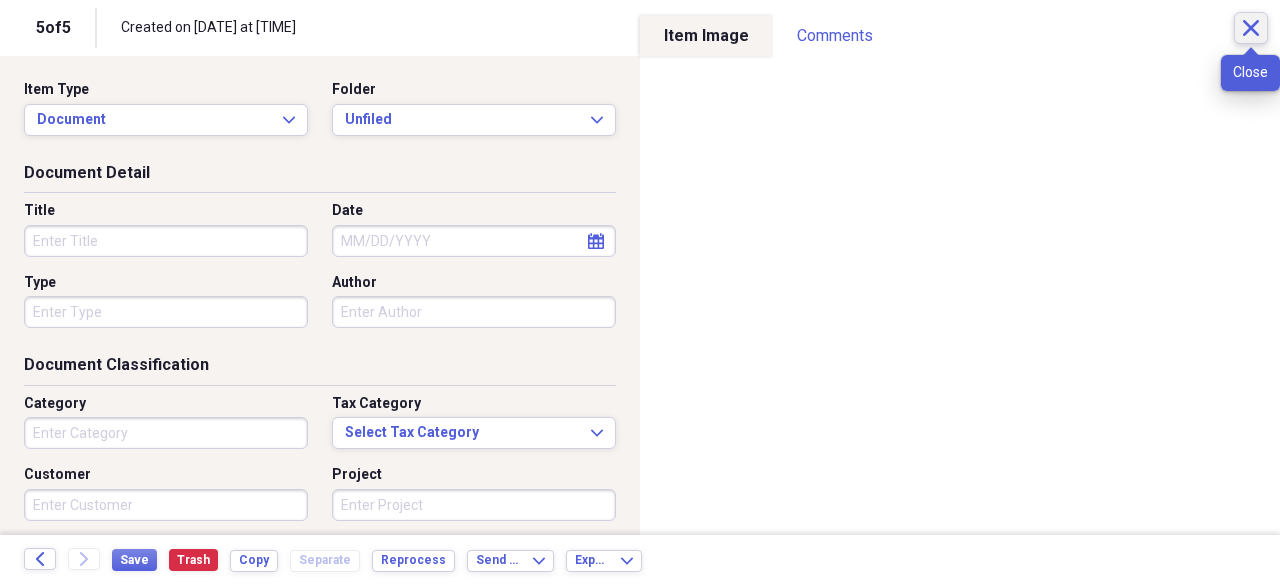 click 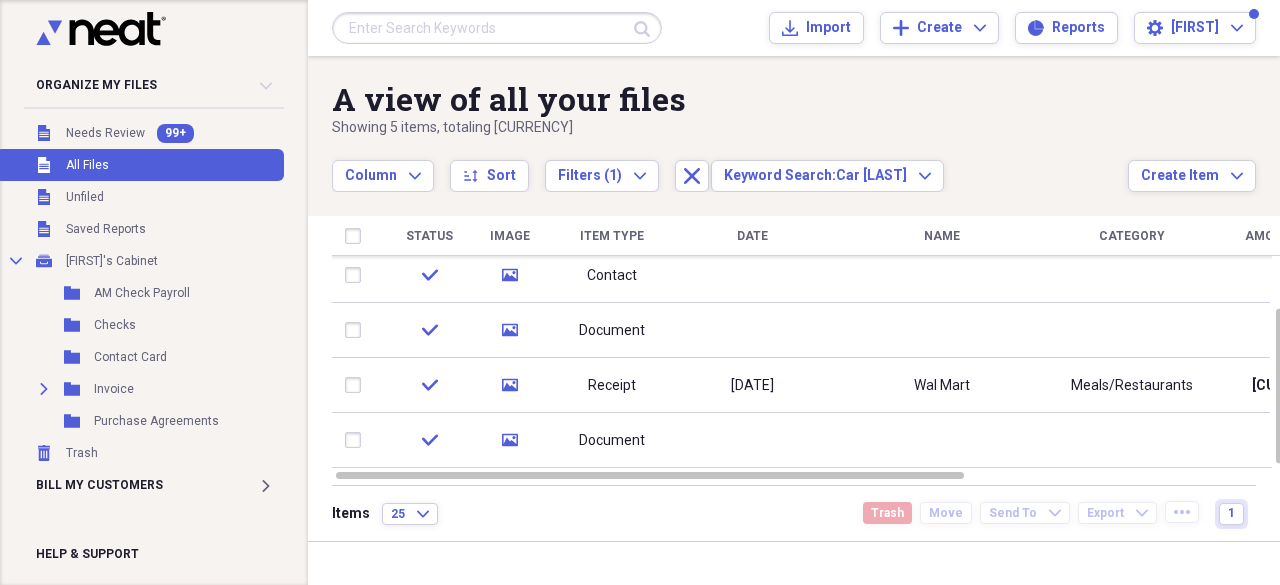 click at bounding box center [497, 28] 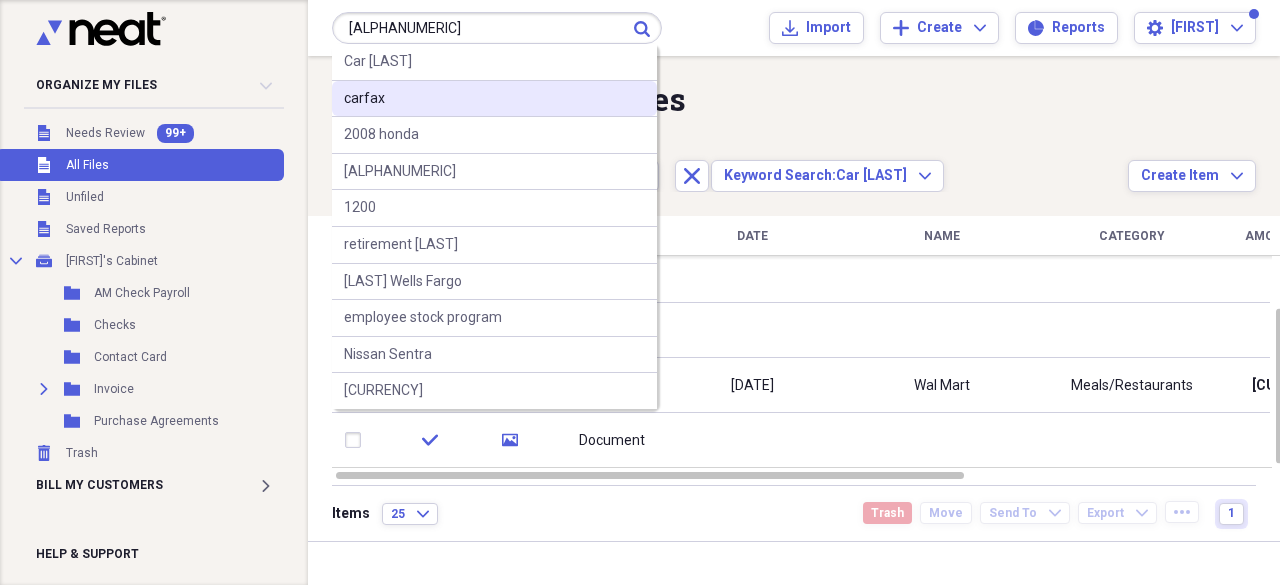 type on "[ALPHANUMERIC]" 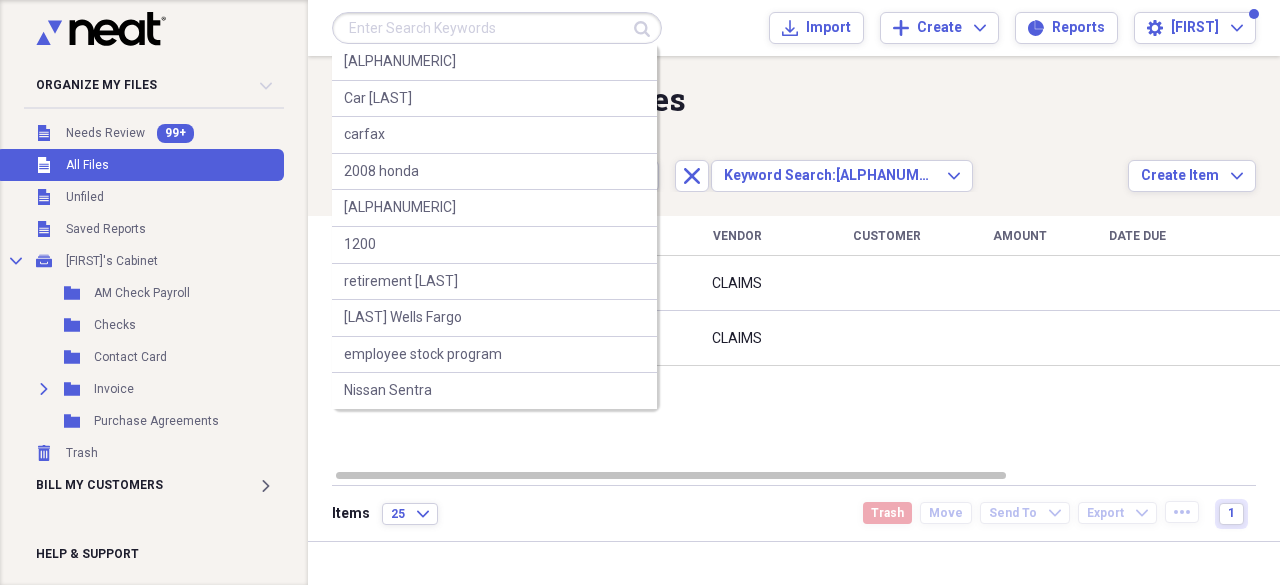 click at bounding box center [497, 28] 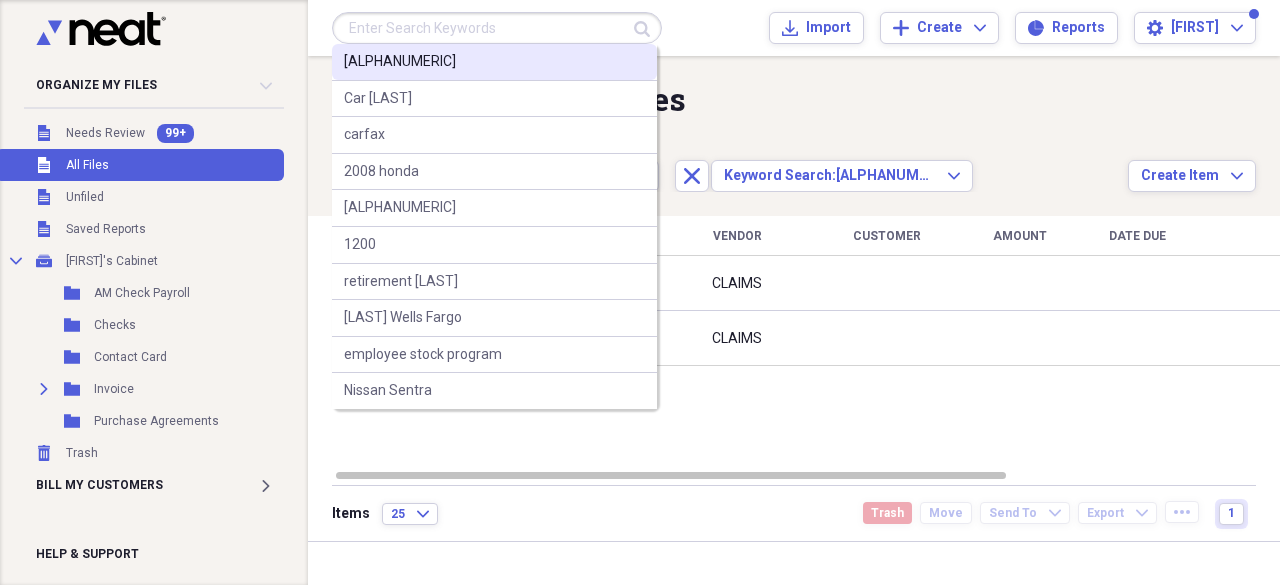click on "[ALPHANUMERIC]" at bounding box center (494, 62) 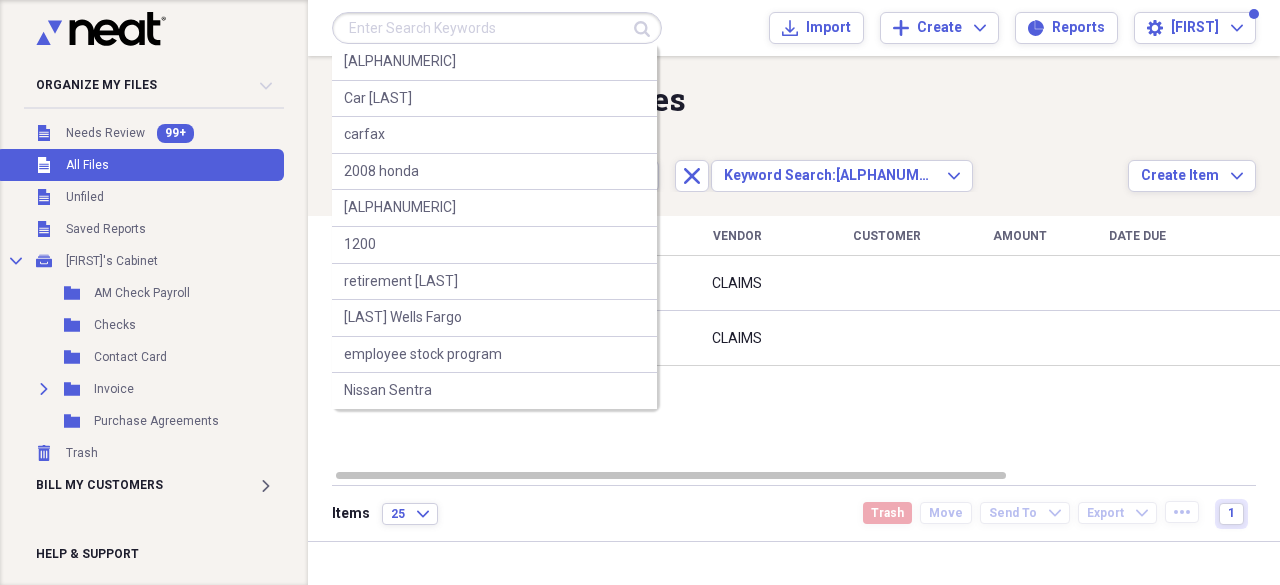click at bounding box center [497, 28] 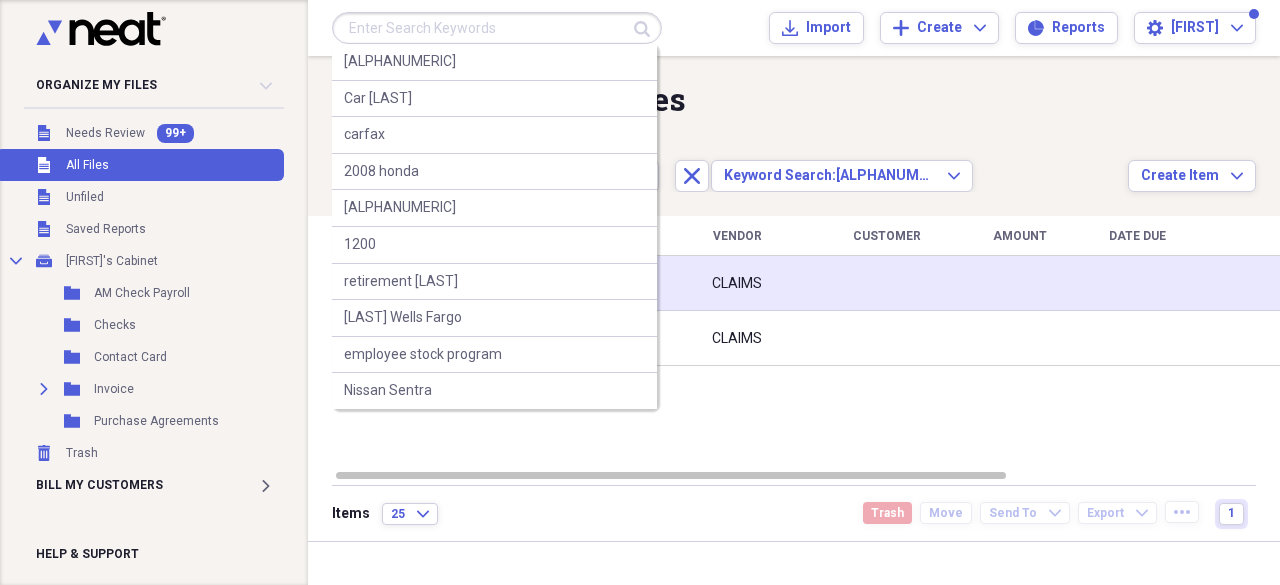 drag, startPoint x: 426, startPoint y: 63, endPoint x: 841, endPoint y: 286, distance: 471.11993 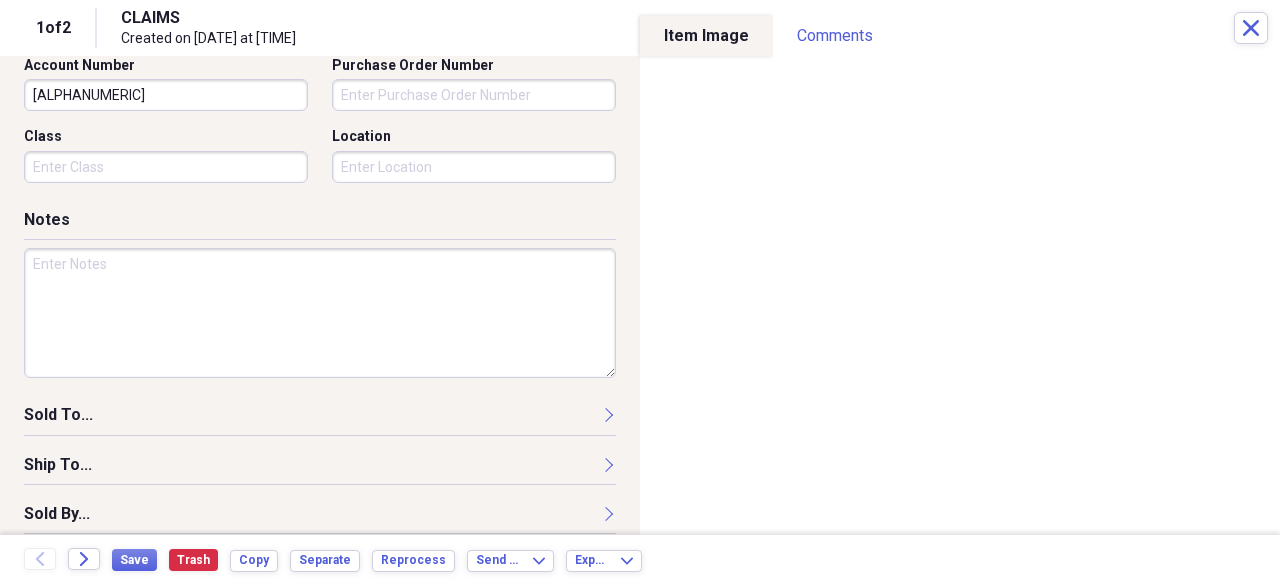scroll, scrollTop: 70, scrollLeft: 0, axis: vertical 